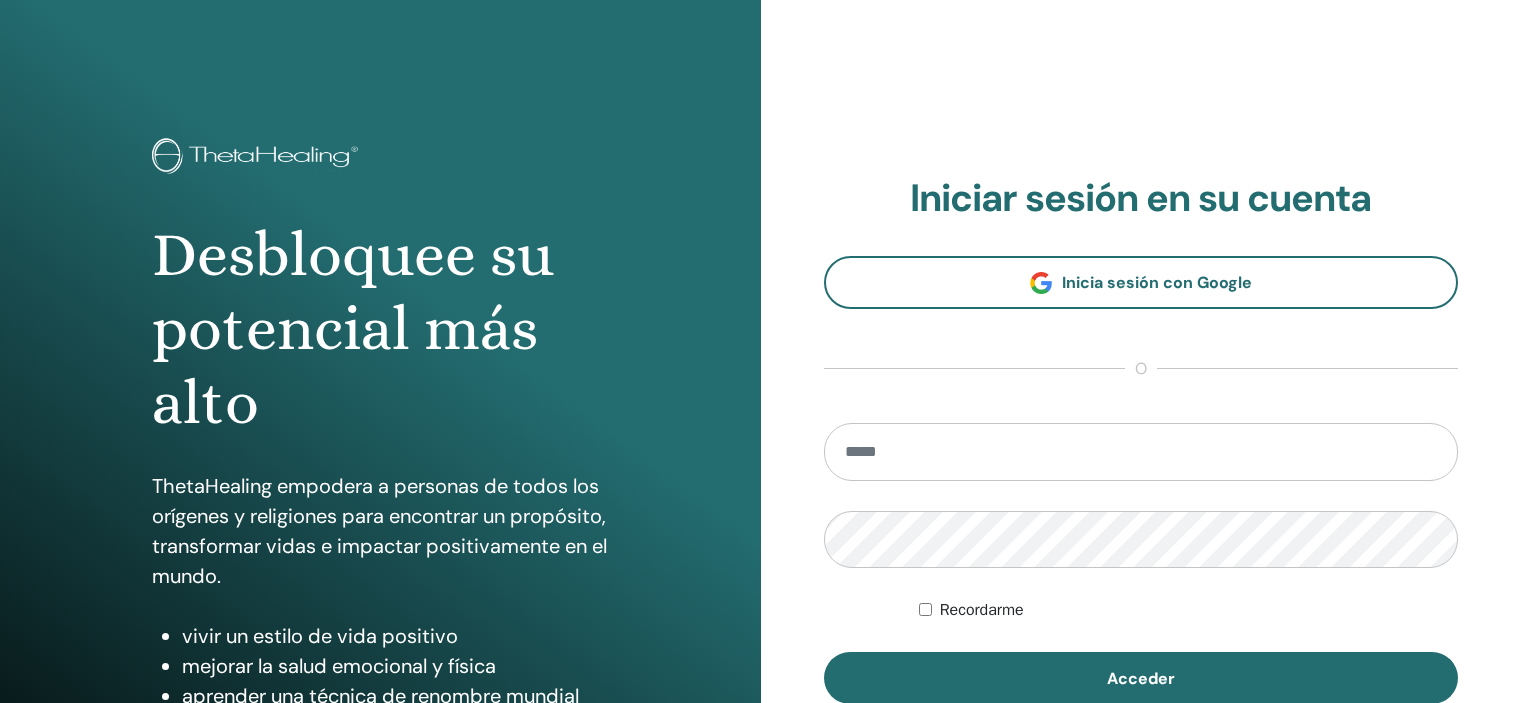 scroll, scrollTop: 0, scrollLeft: 0, axis: both 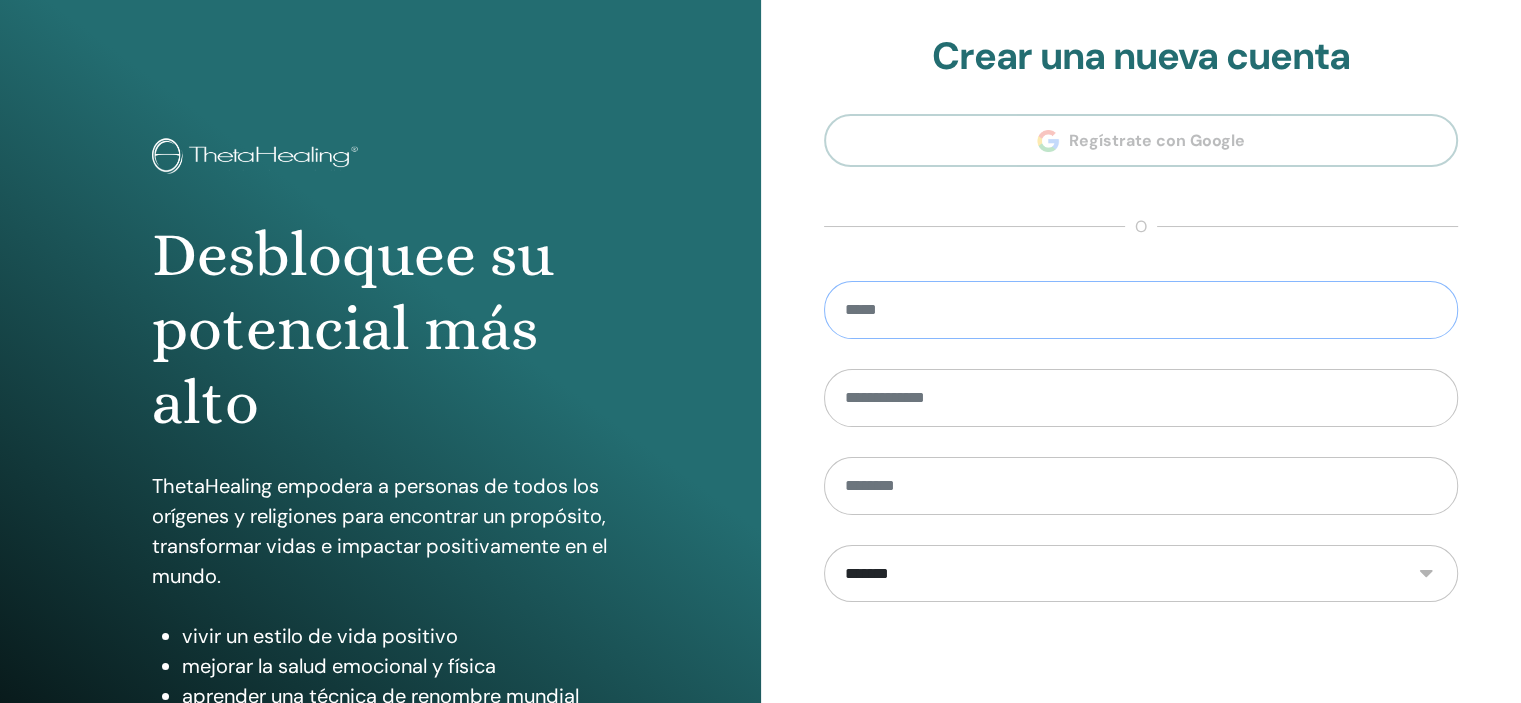 click at bounding box center (1141, 310) 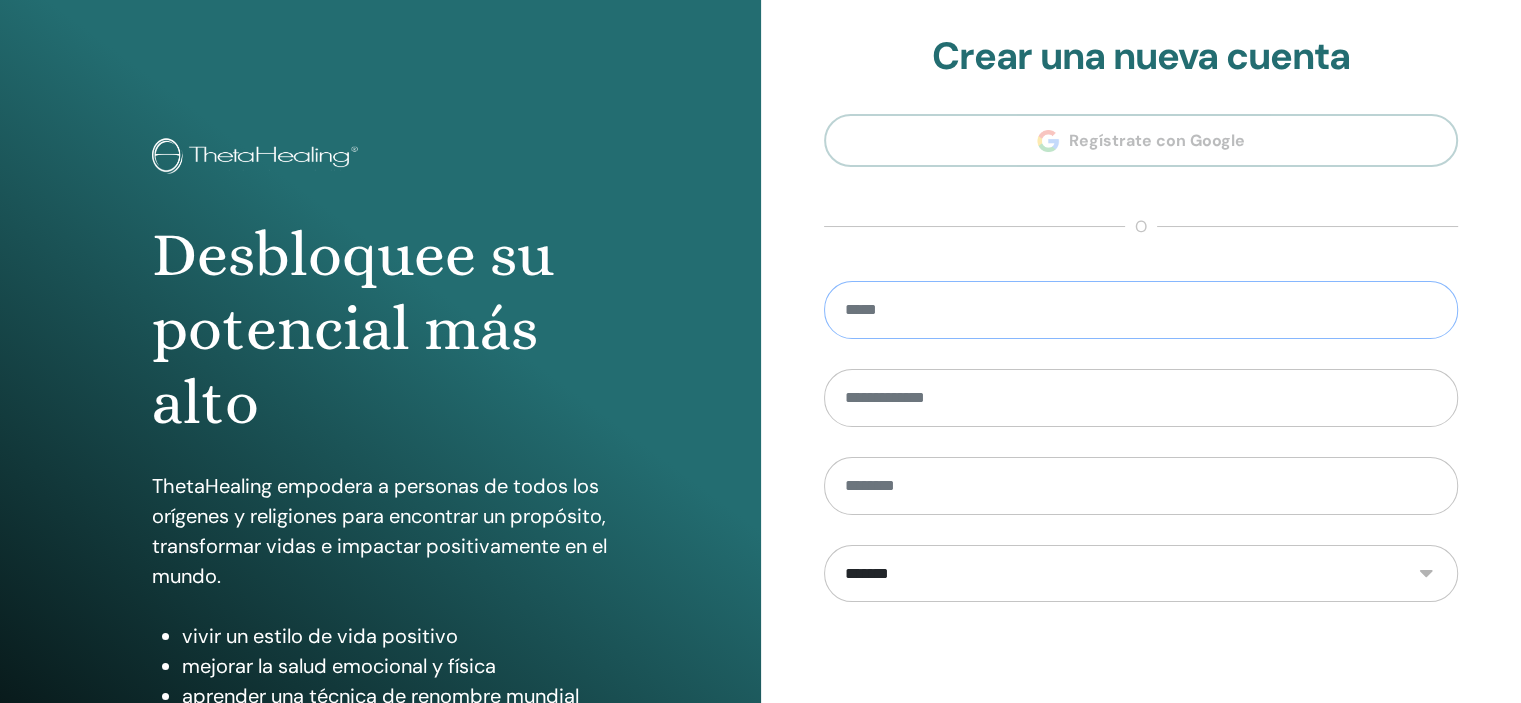 type on "**********" 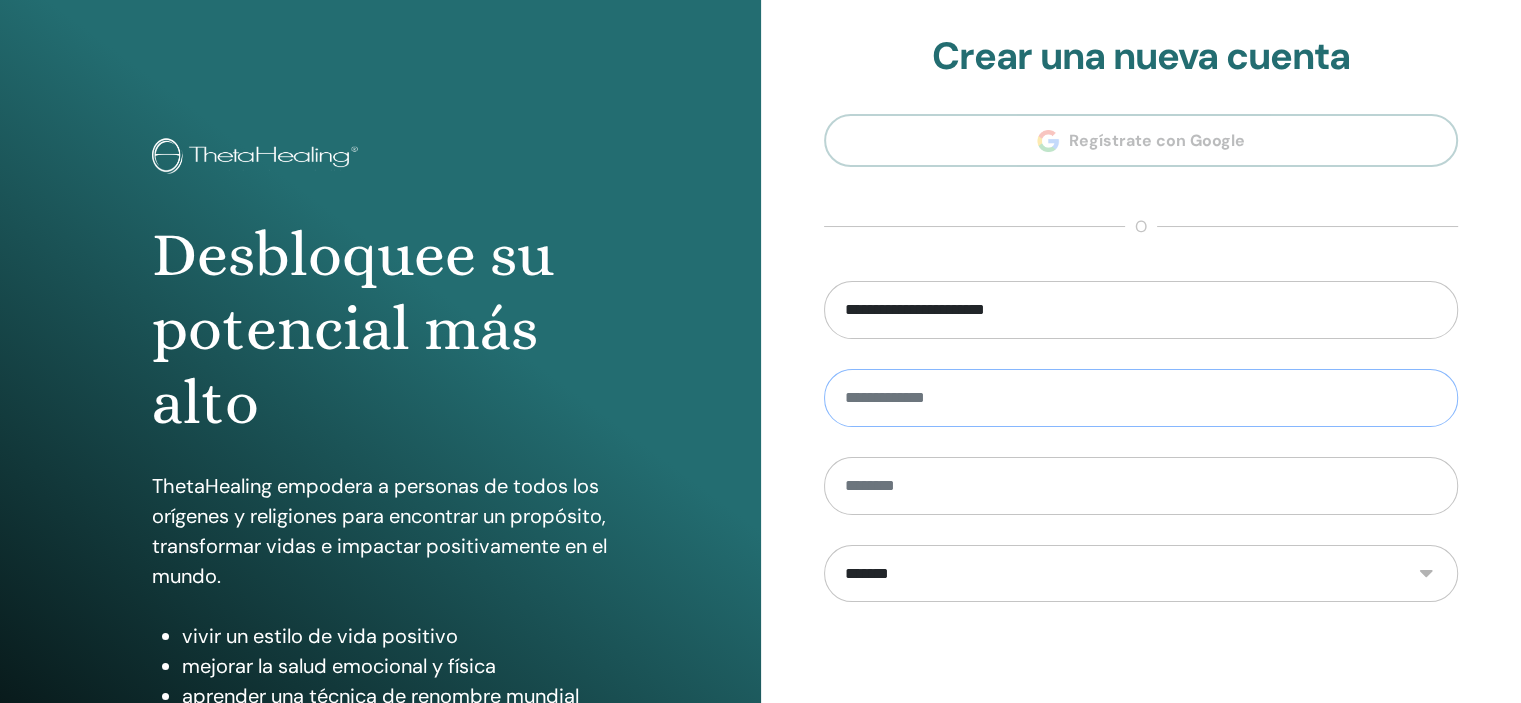 click at bounding box center [1141, 398] 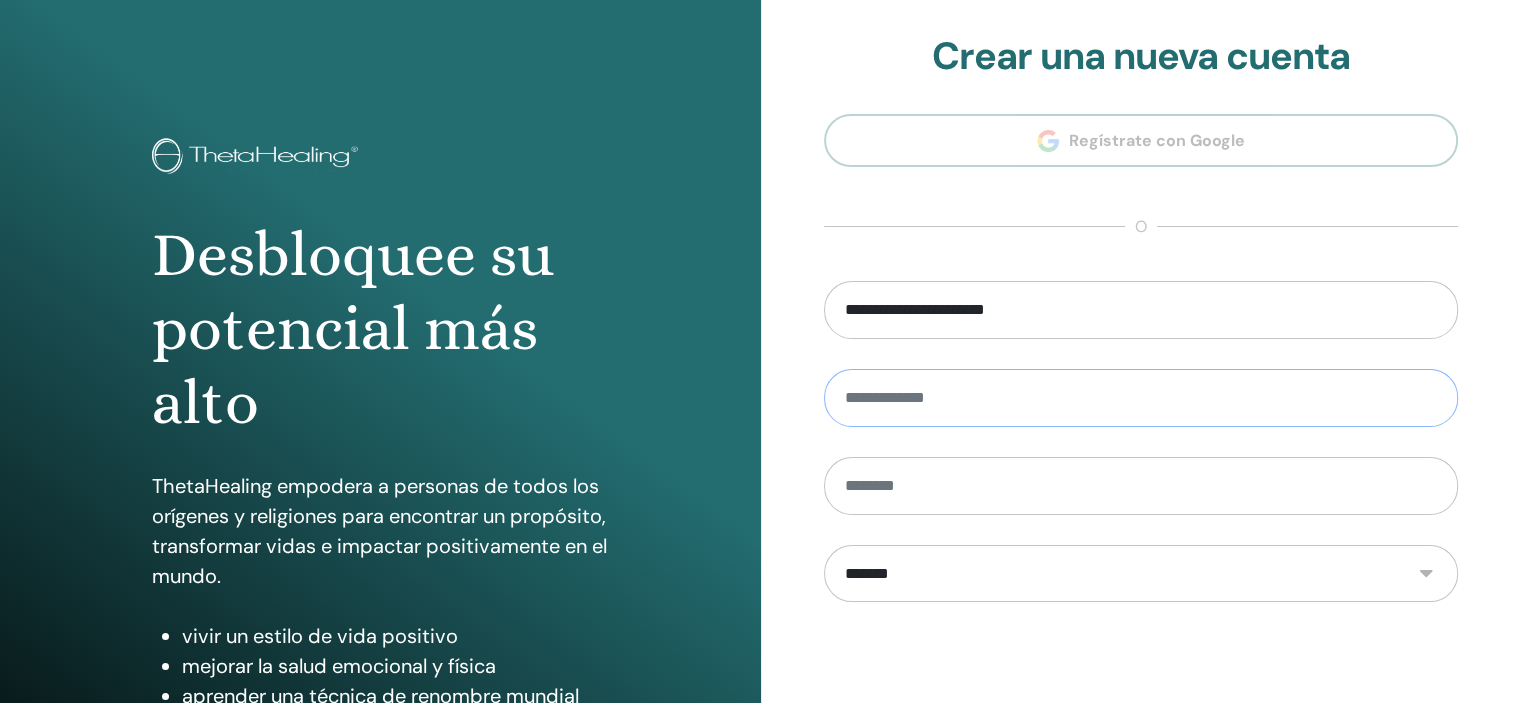 type on "*" 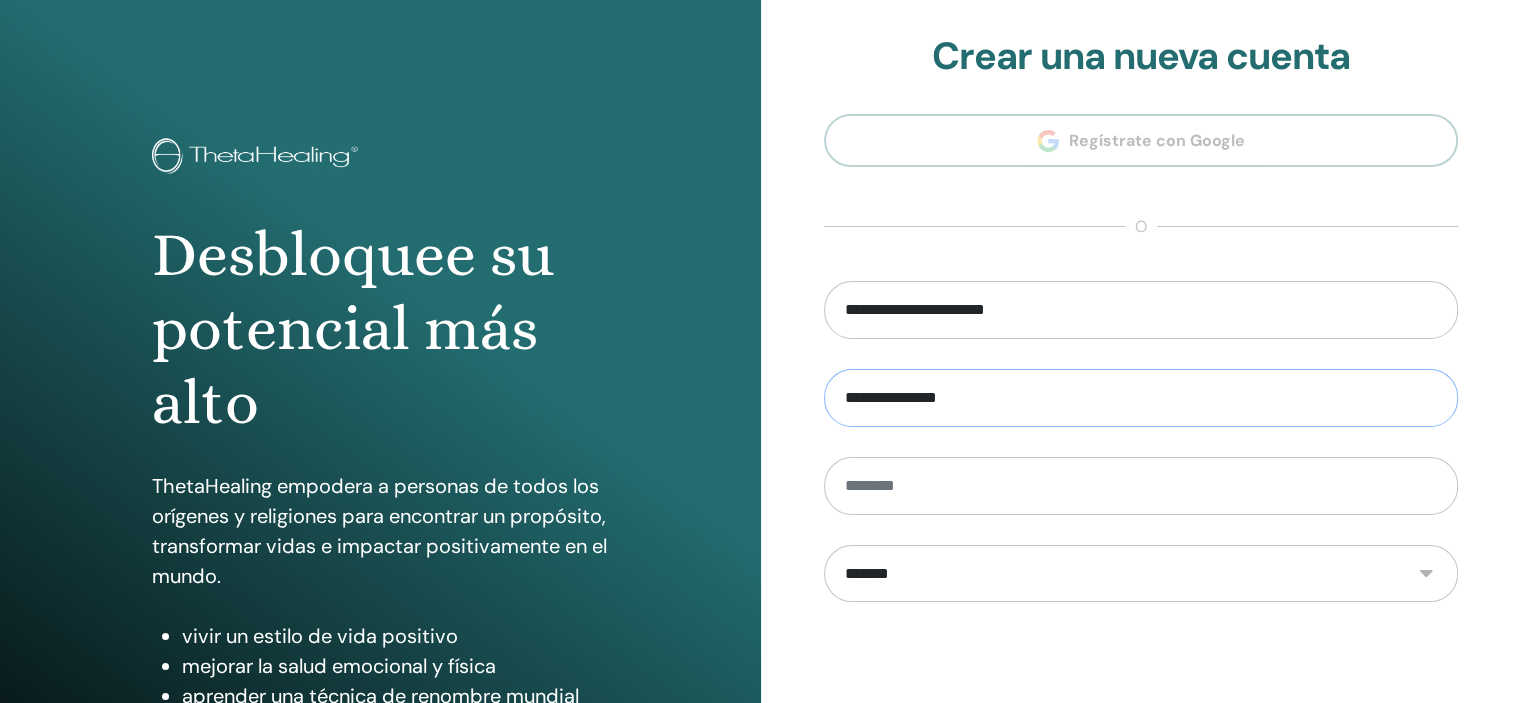 click on "**********" at bounding box center (1141, 398) 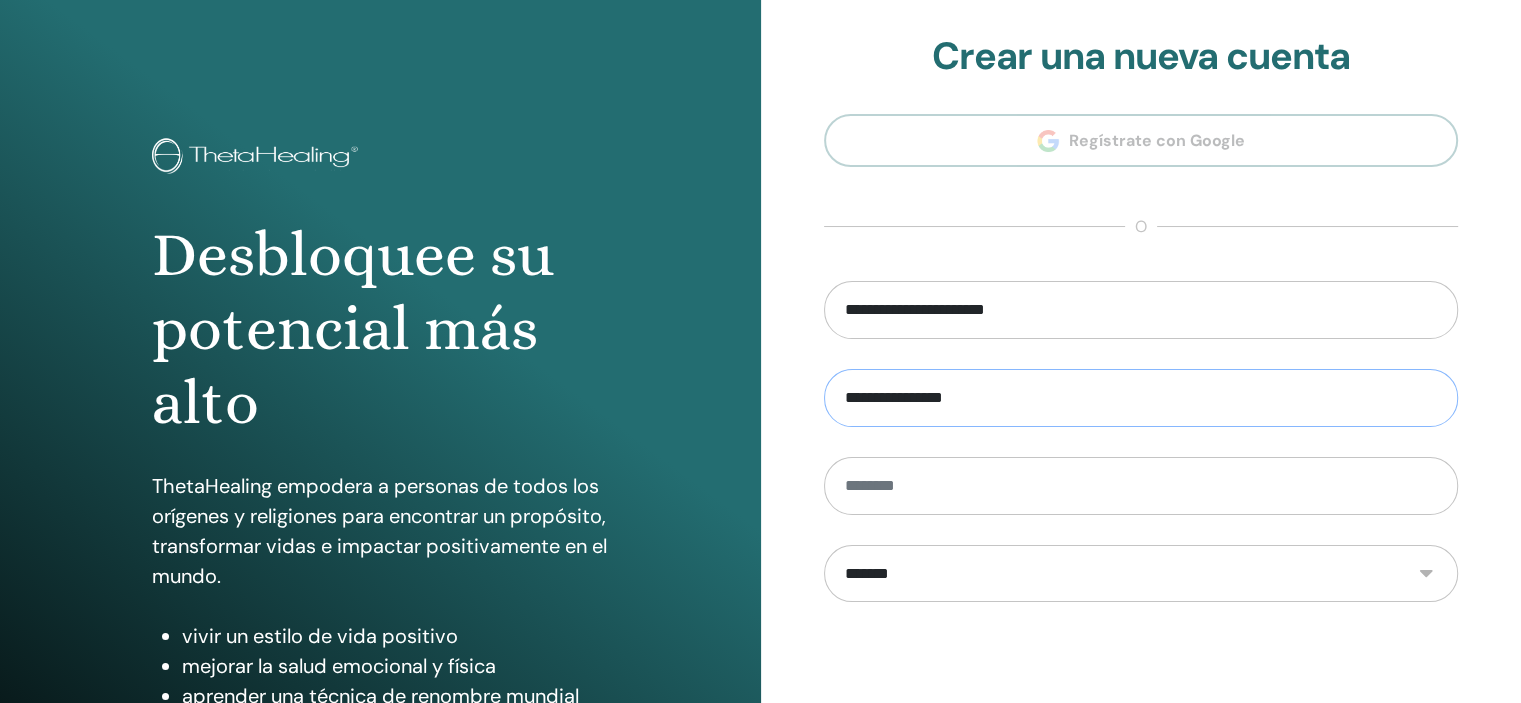 click on "**********" at bounding box center (1141, 398) 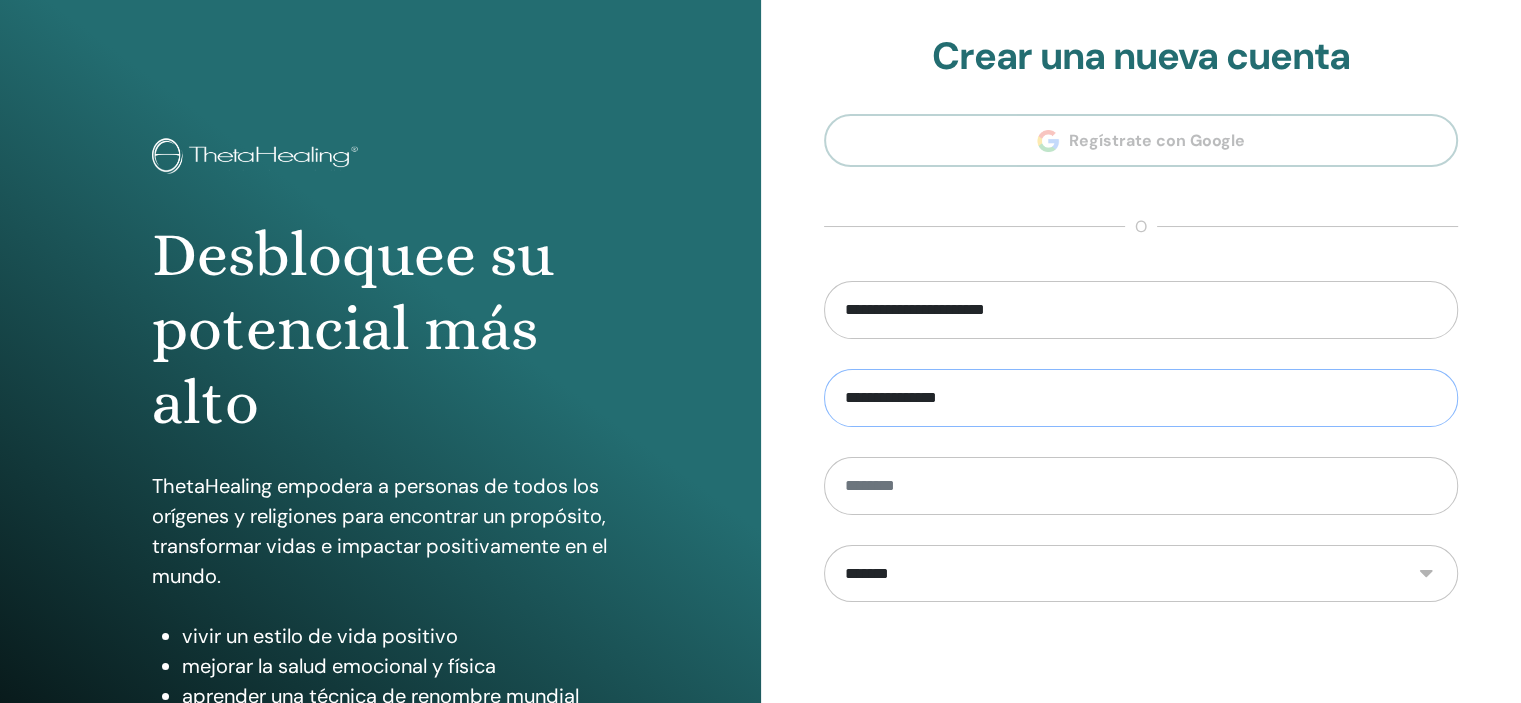 type on "**********" 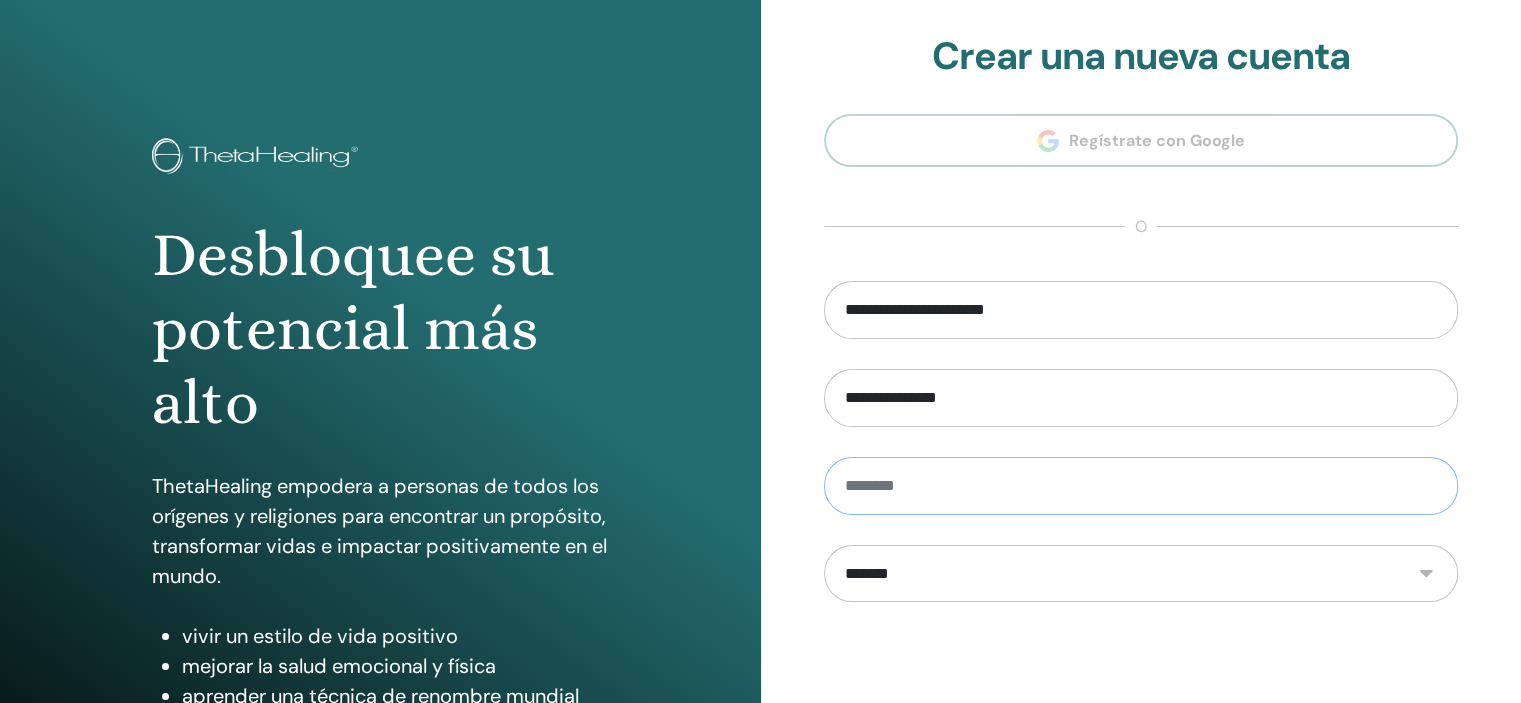 click at bounding box center [1141, 486] 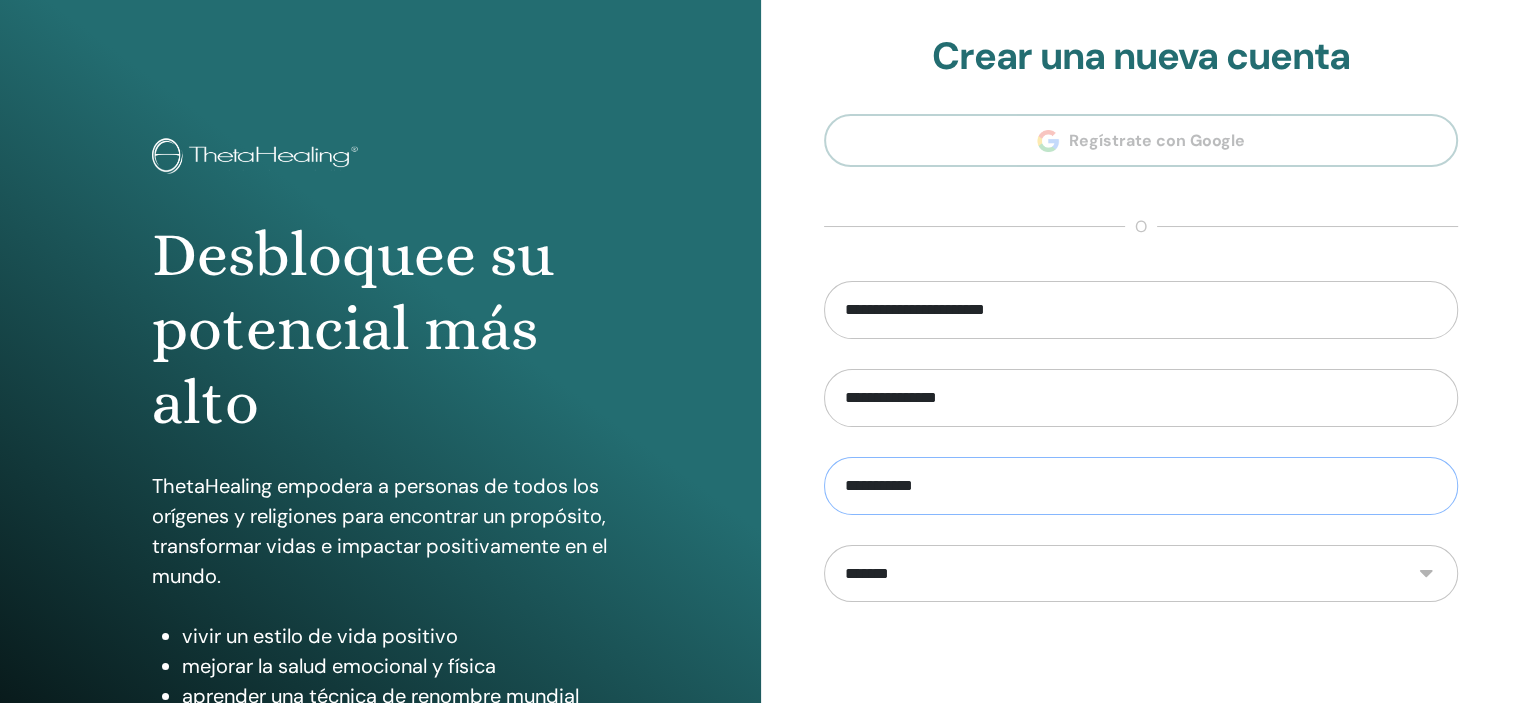 type on "**********" 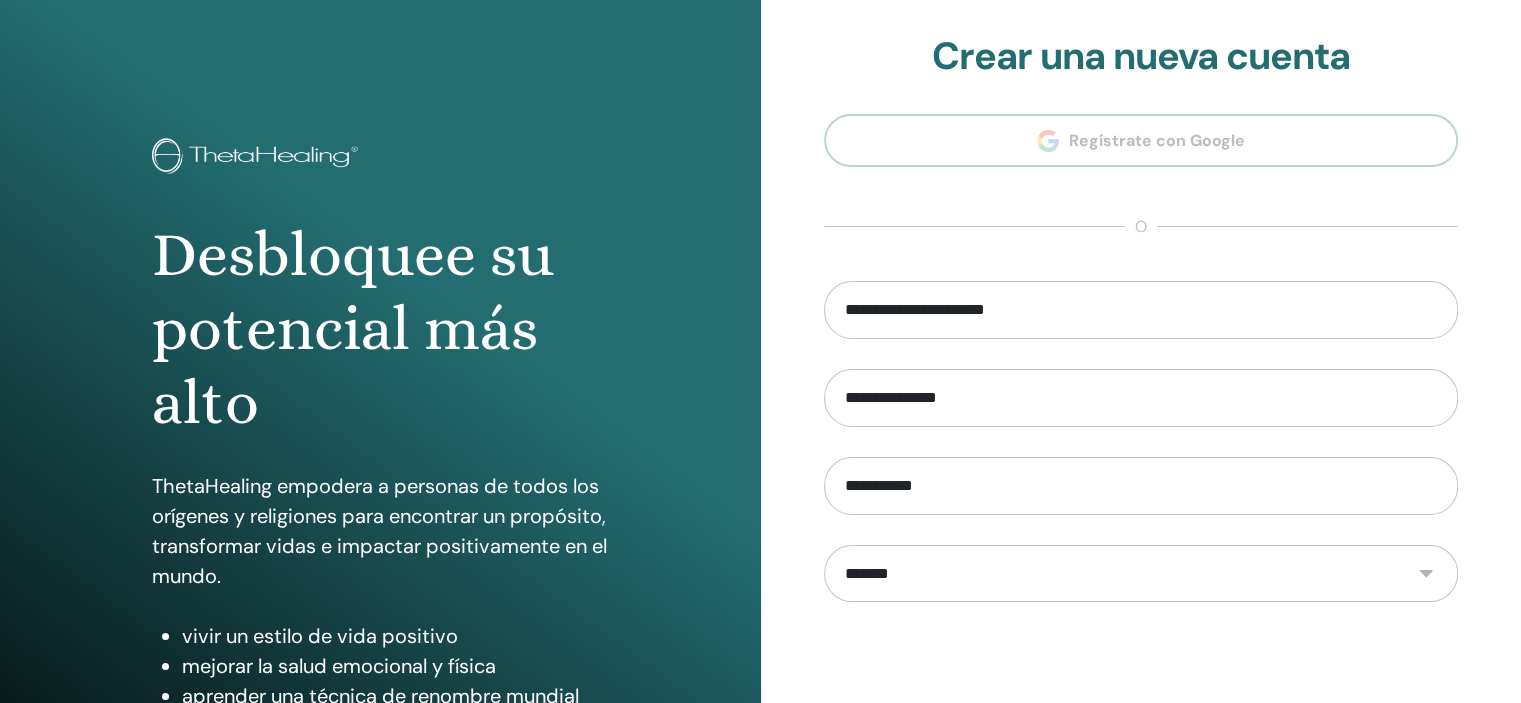 click on "**********" at bounding box center (1141, 574) 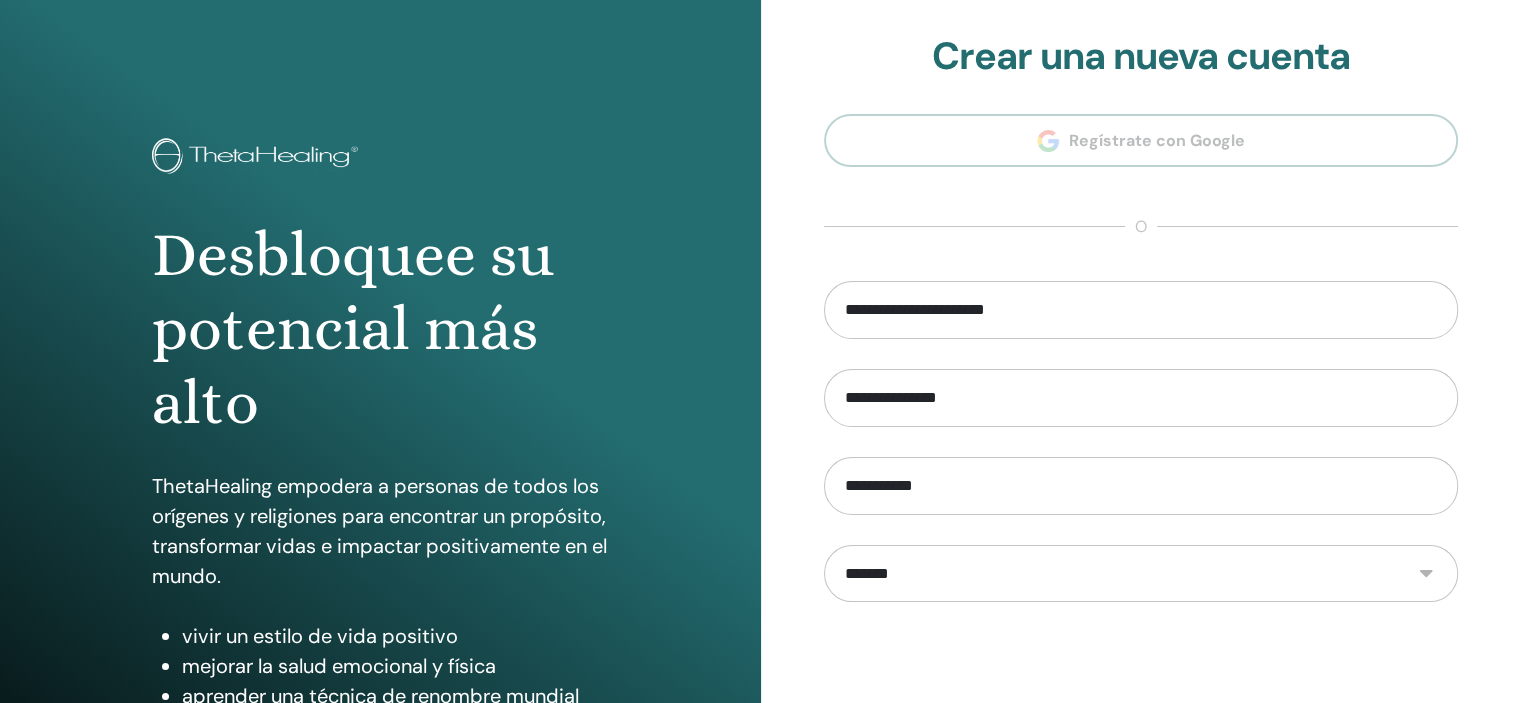 select on "***" 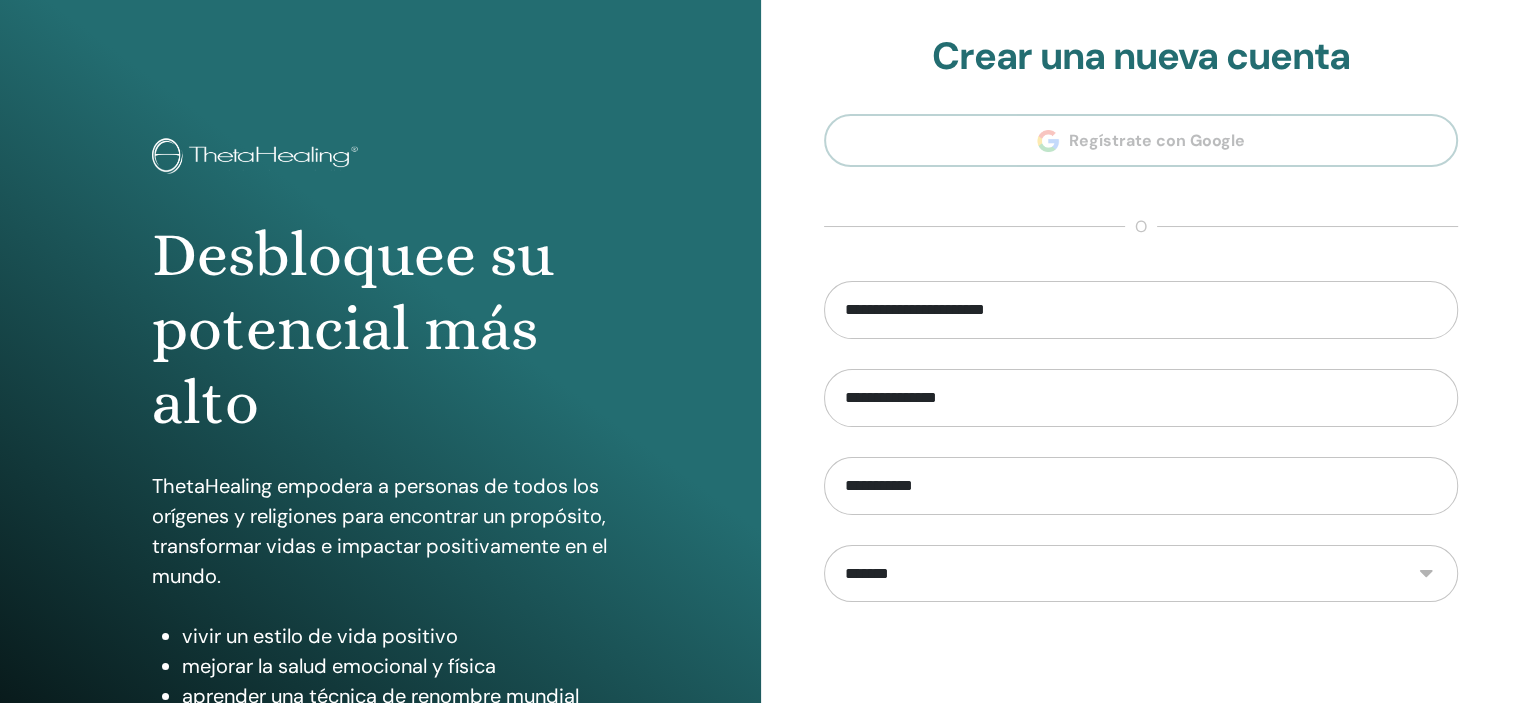 click on "**********" at bounding box center (1141, 574) 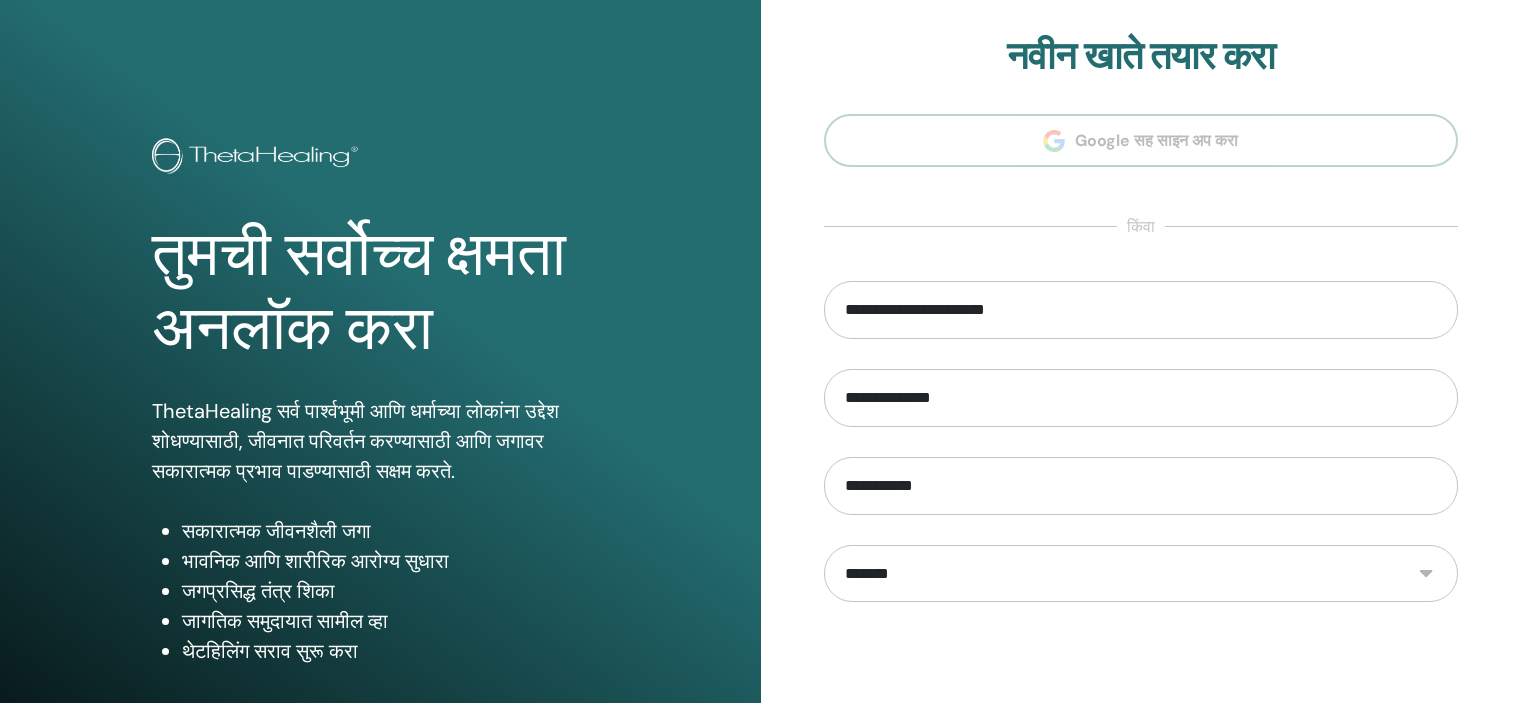 scroll, scrollTop: 0, scrollLeft: 0, axis: both 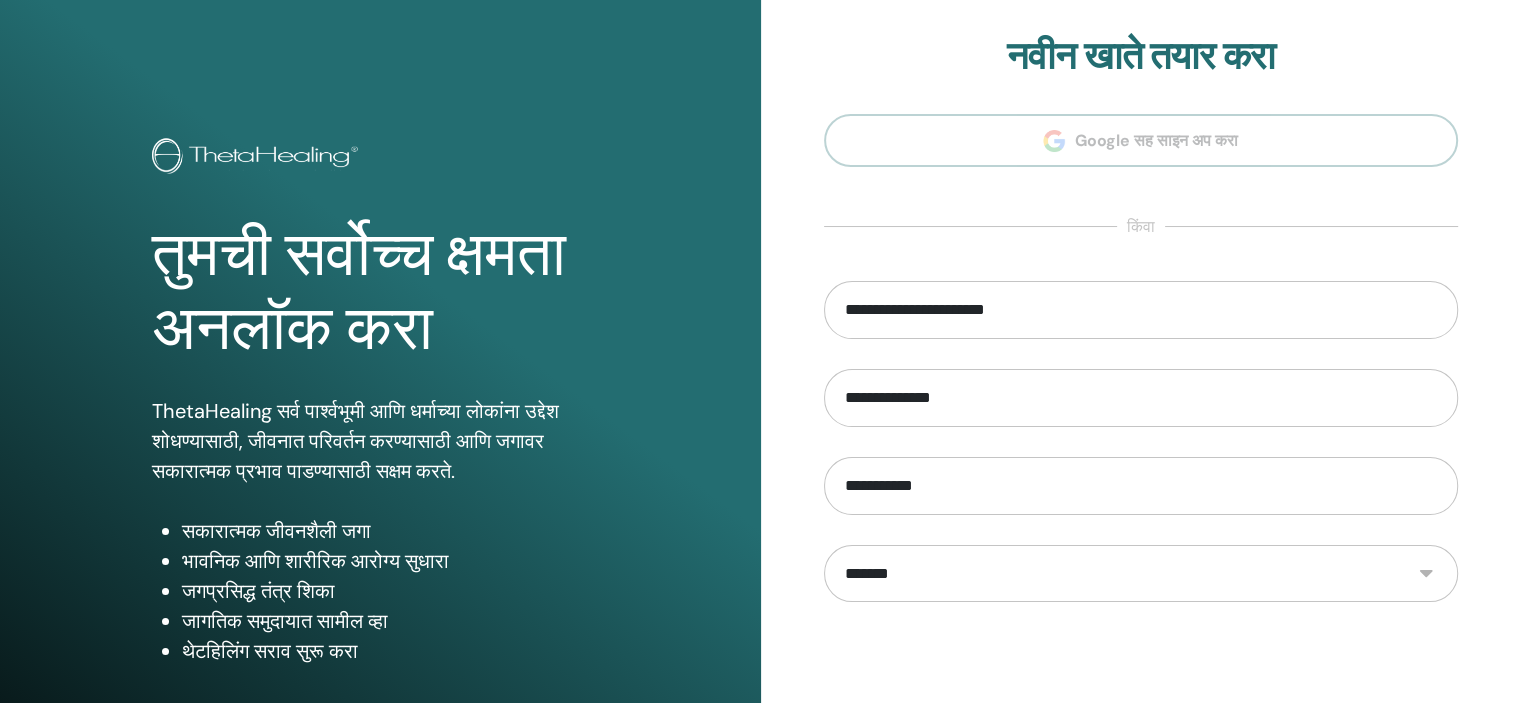 click on "**********" at bounding box center [1141, 574] 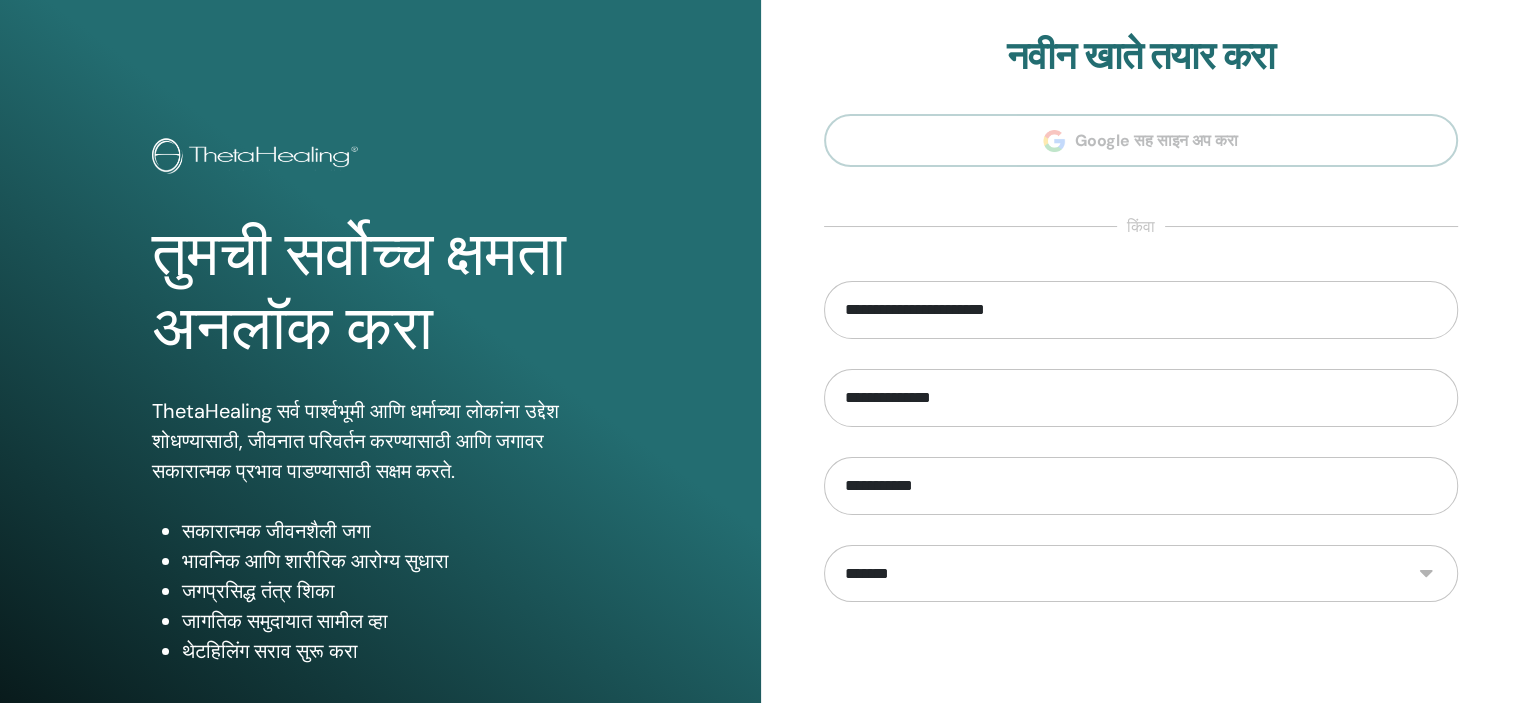 select on "***" 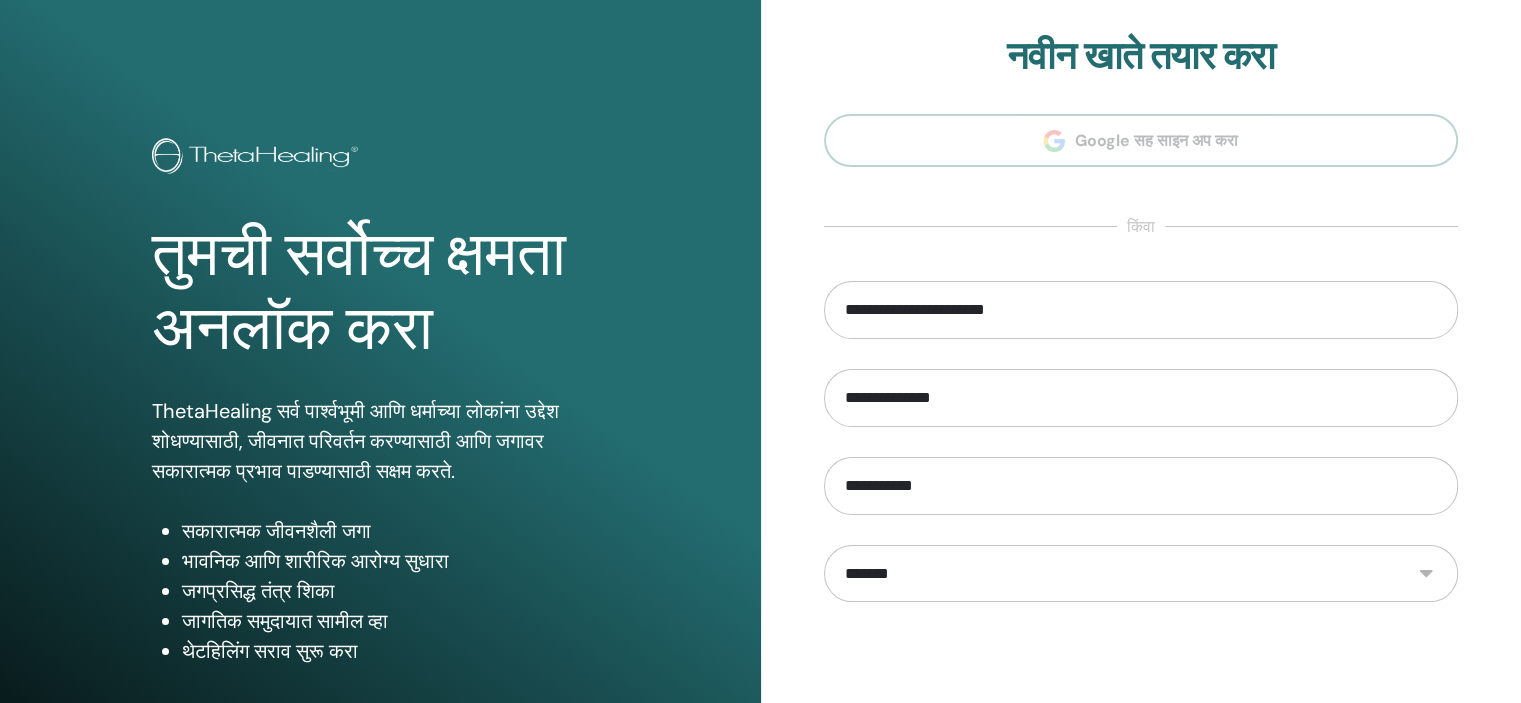 click on "**********" at bounding box center [1141, 574] 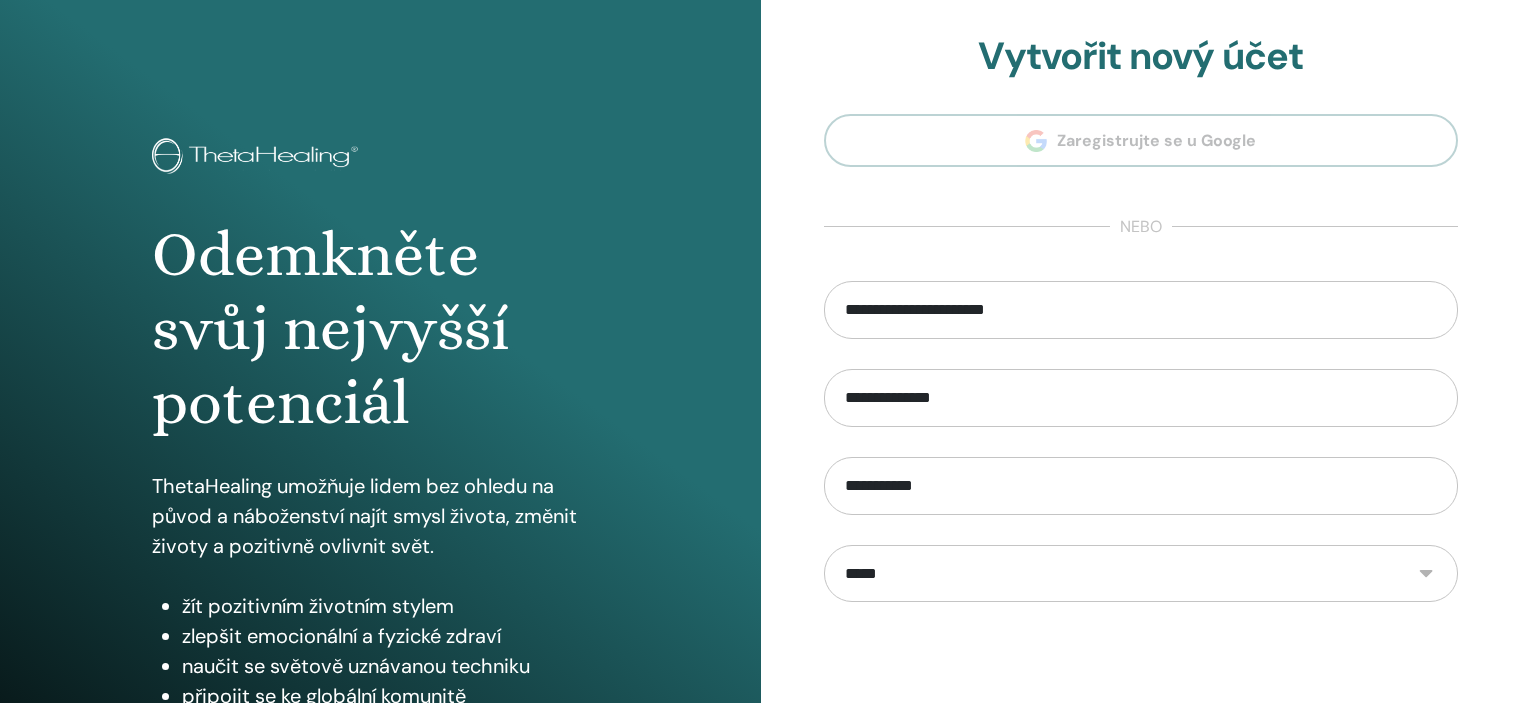 scroll, scrollTop: 0, scrollLeft: 0, axis: both 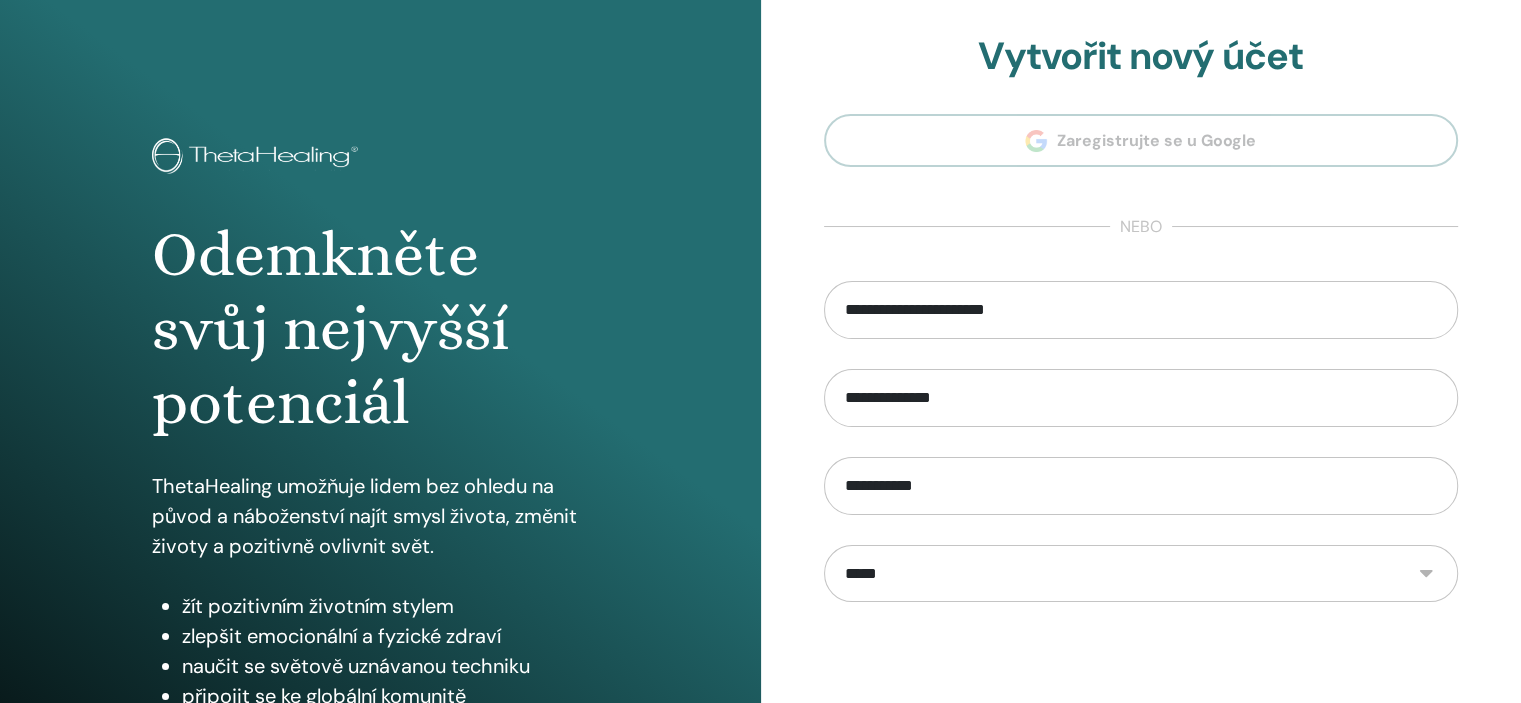 click on "**********" at bounding box center [1141, 574] 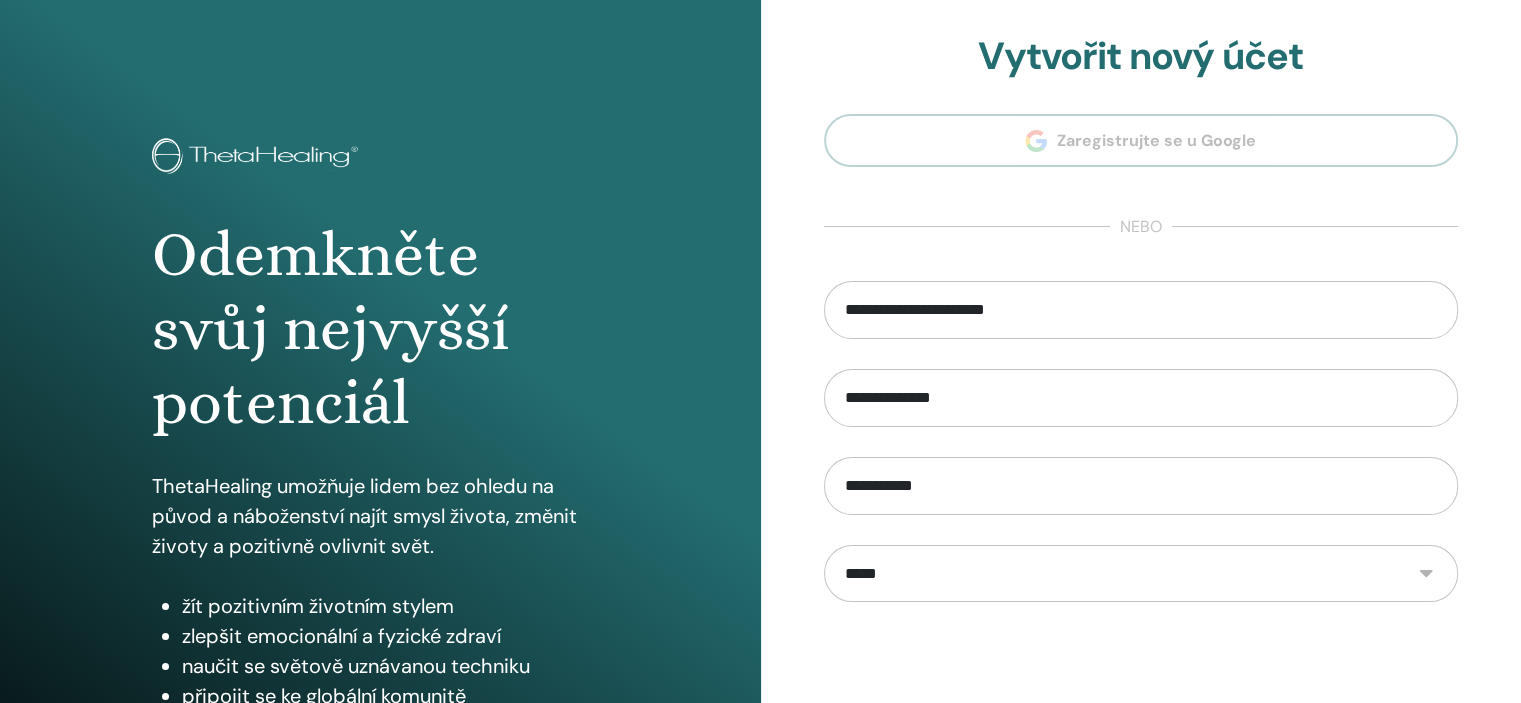 select on "***" 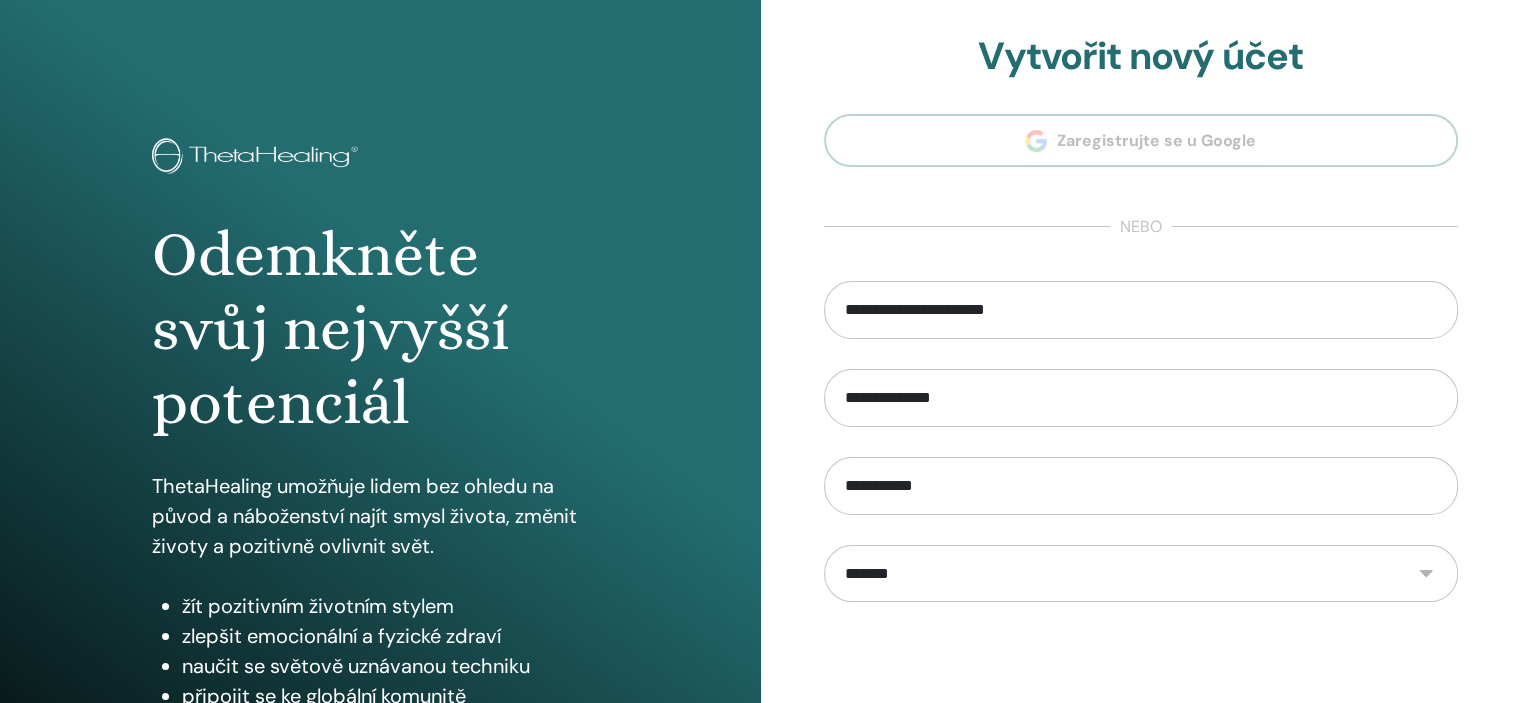 click on "**********" at bounding box center (1141, 574) 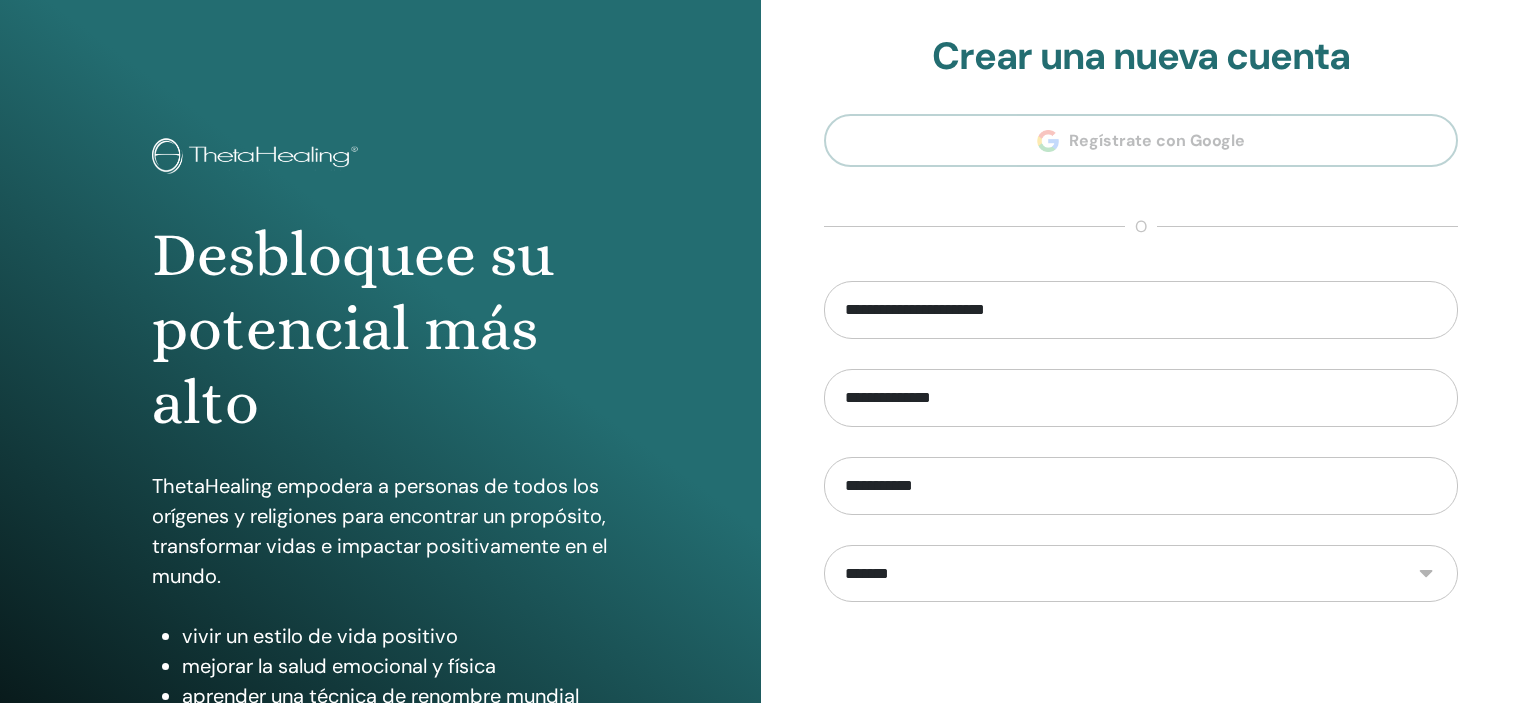 scroll, scrollTop: 0, scrollLeft: 0, axis: both 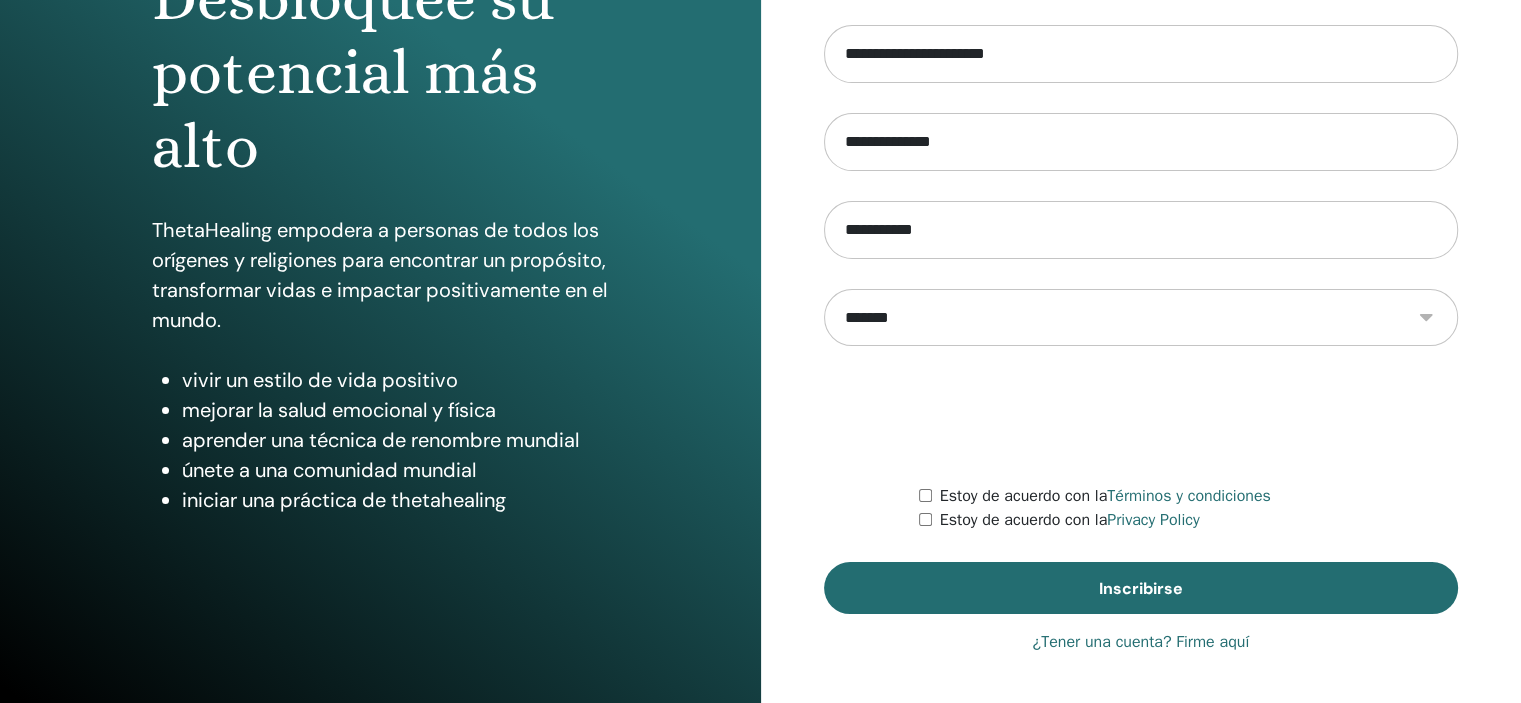 click on "Inscribirse" at bounding box center [1141, 588] 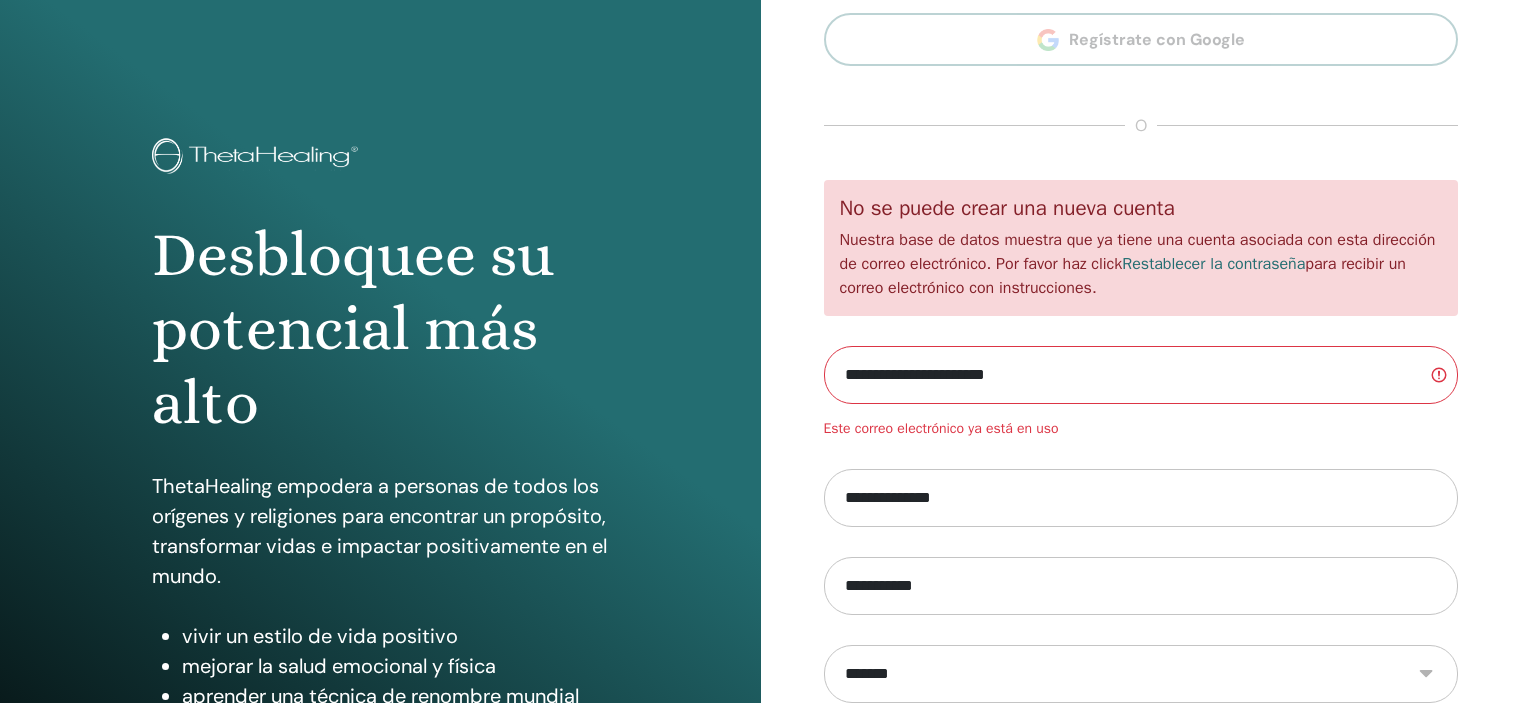 scroll, scrollTop: 0, scrollLeft: 0, axis: both 